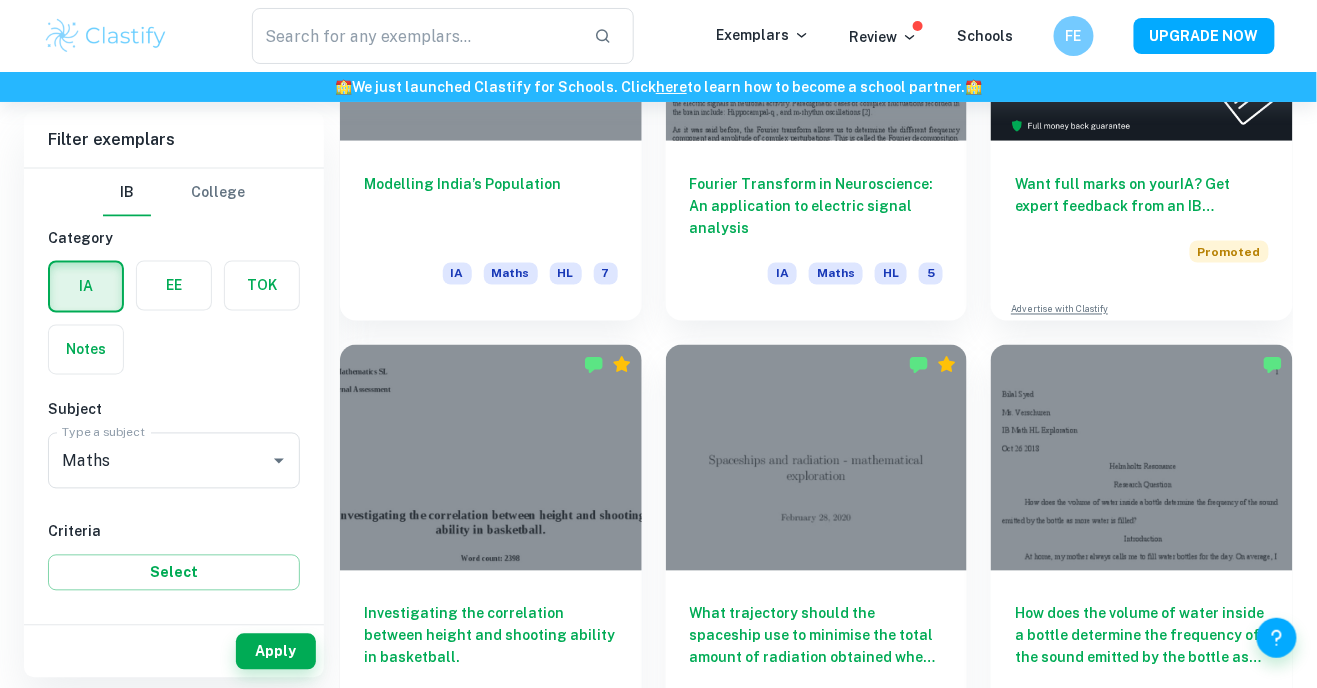scroll, scrollTop: 752, scrollLeft: 0, axis: vertical 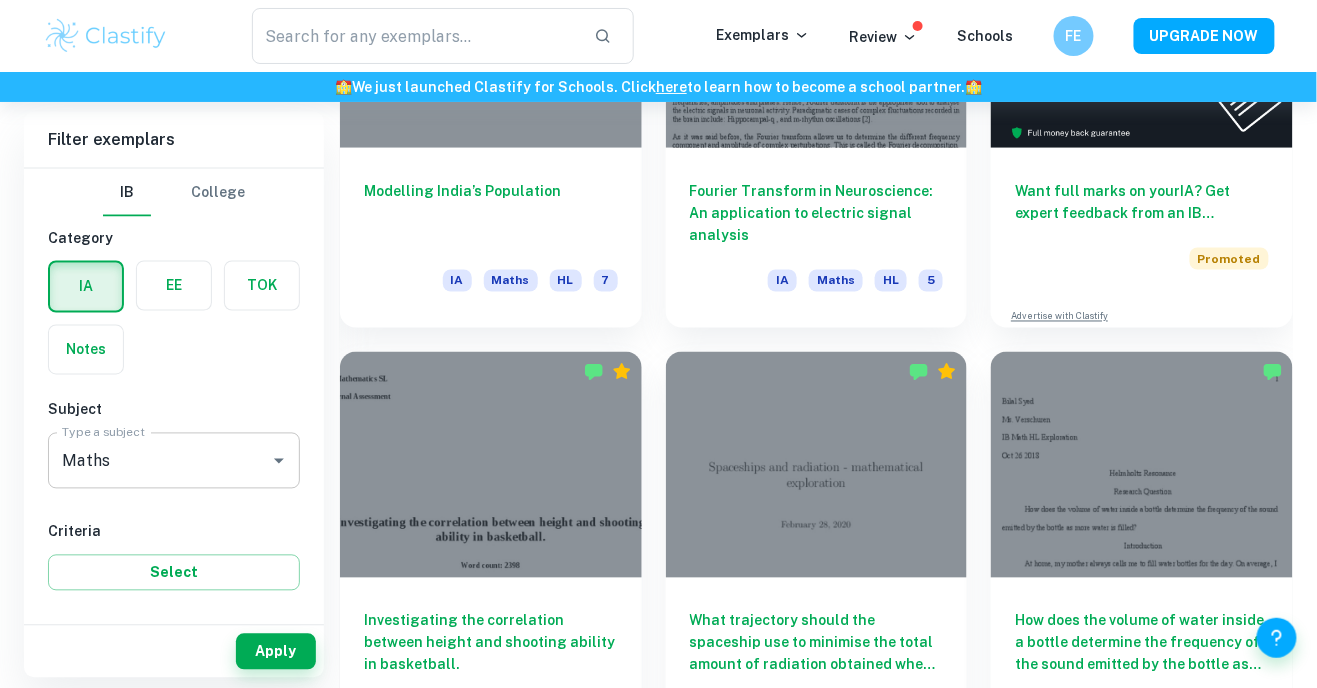click on "Maths" at bounding box center [146, 461] 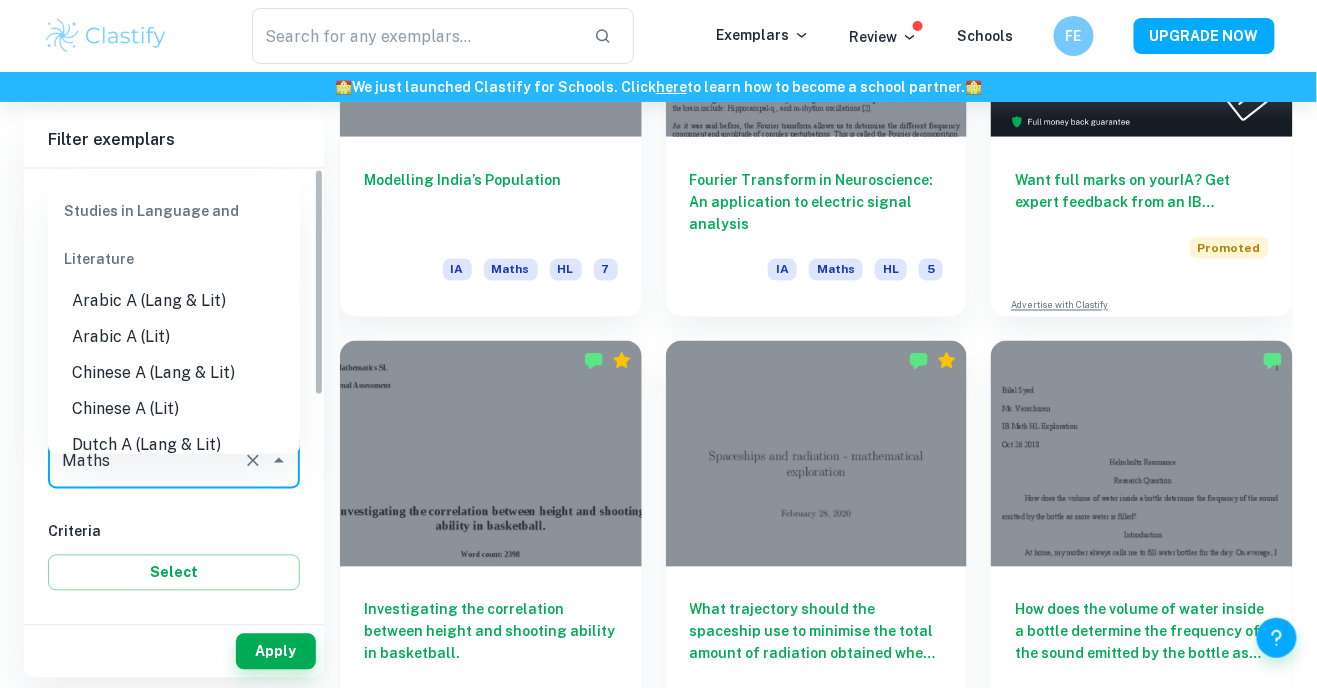 scroll, scrollTop: 816, scrollLeft: 0, axis: vertical 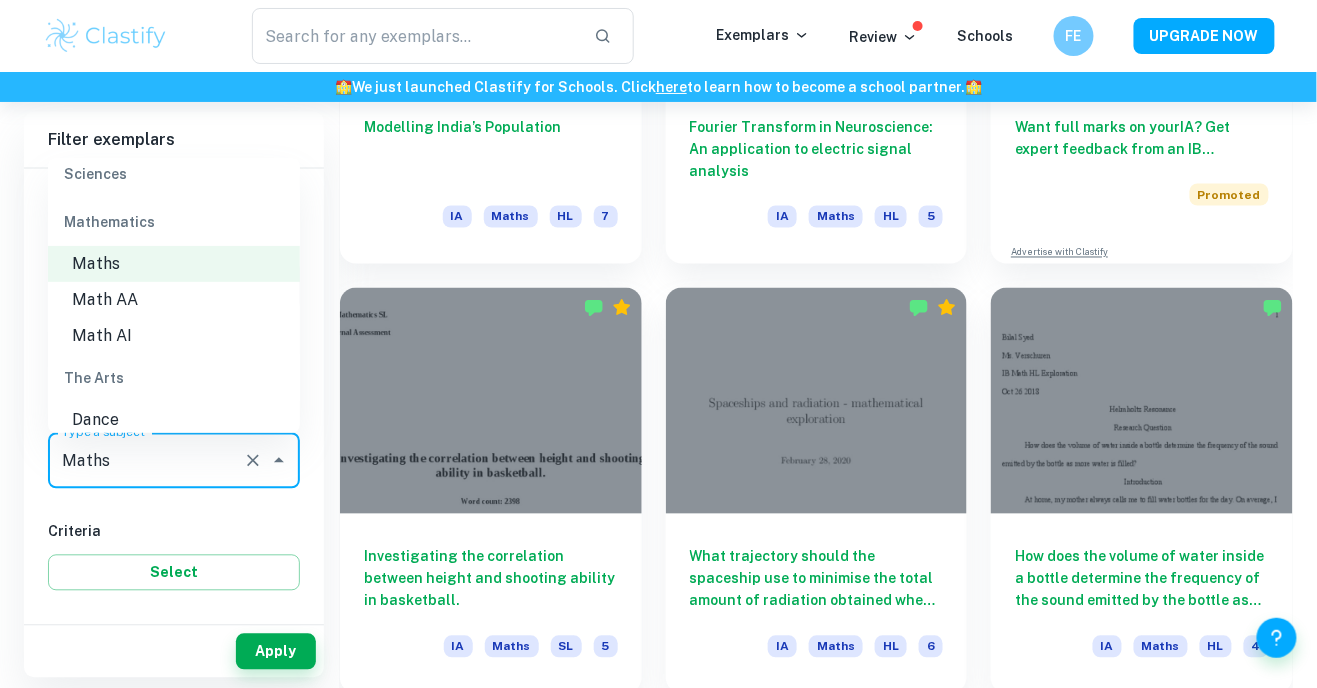 click on "Math AI" at bounding box center (174, 336) 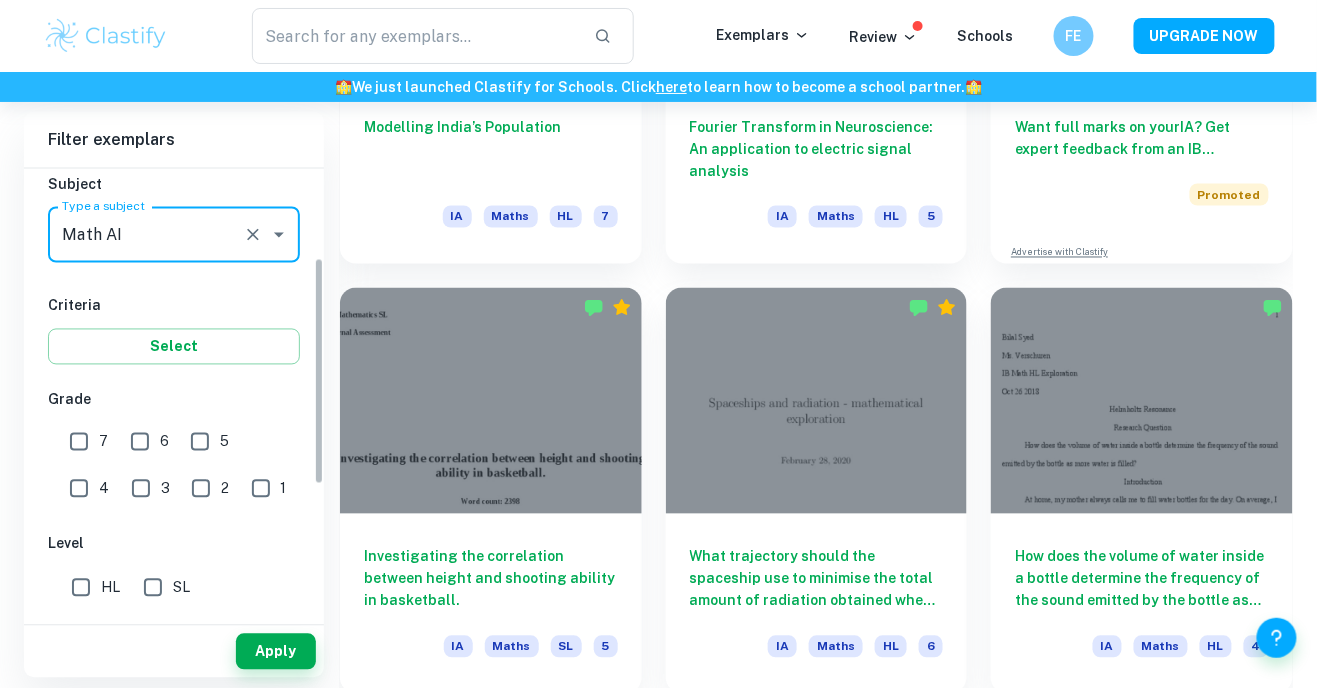scroll, scrollTop: 642, scrollLeft: 0, axis: vertical 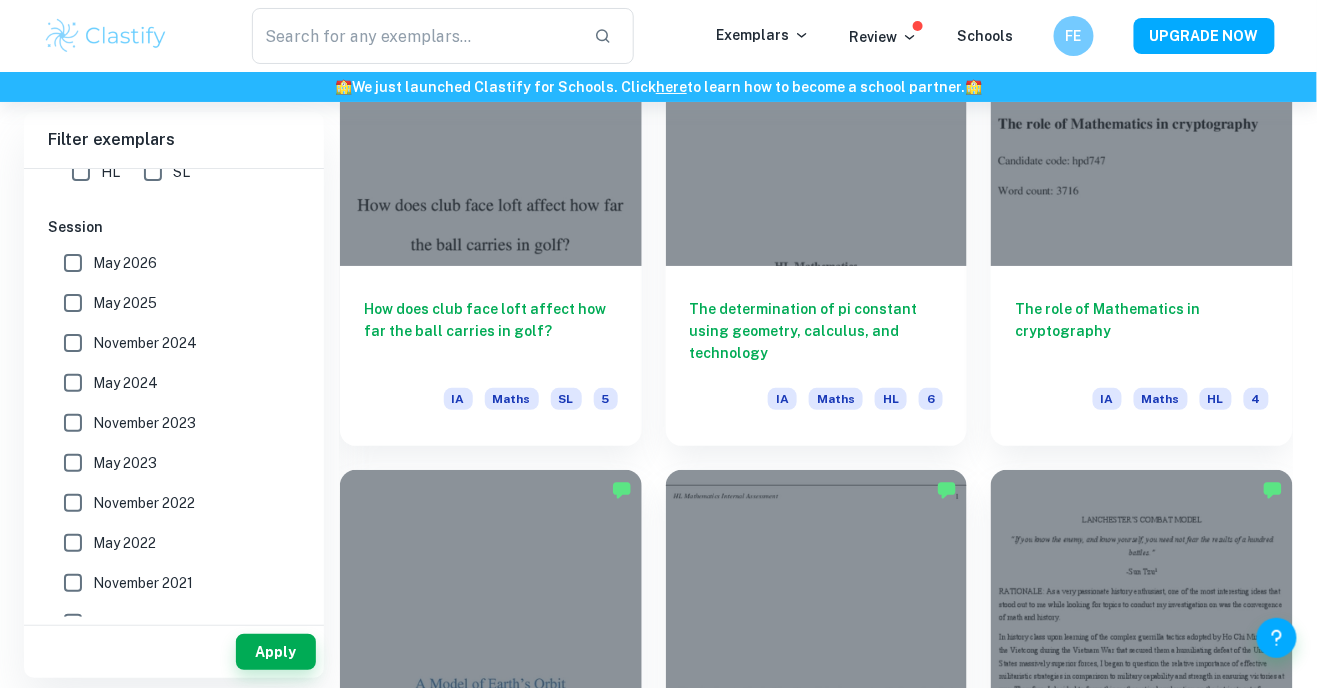 type on "Math AI" 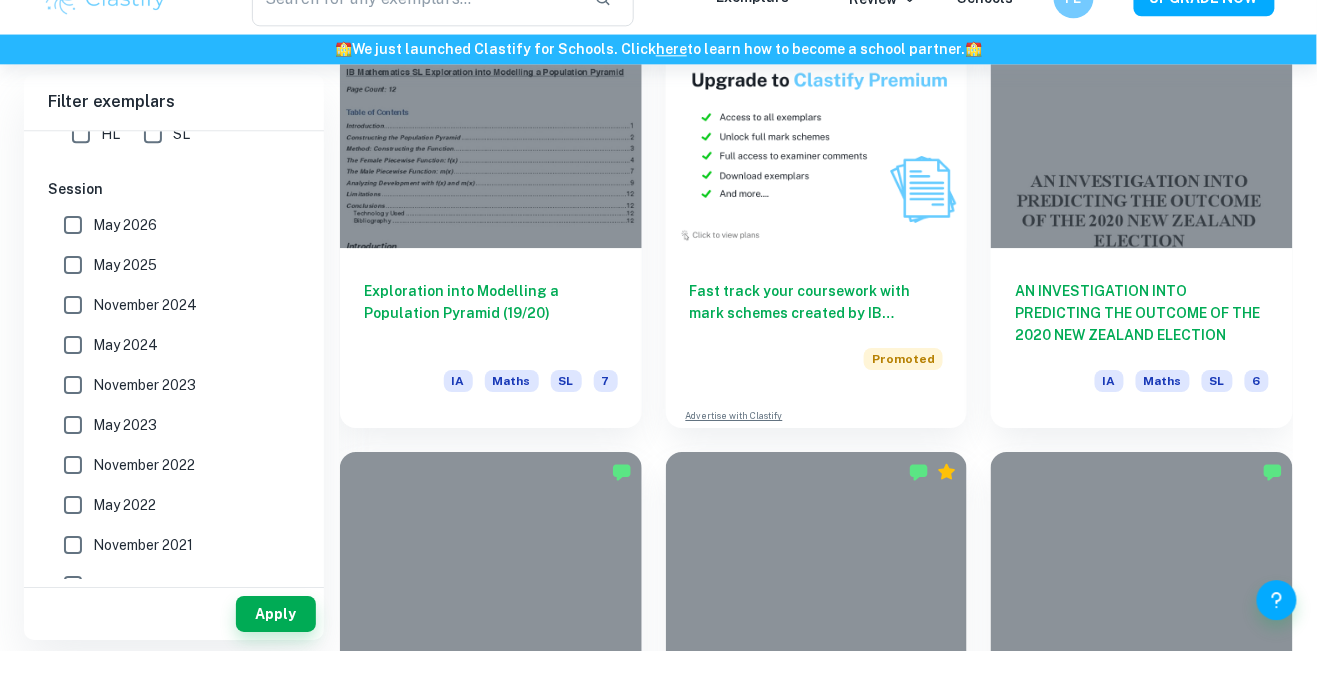 scroll, scrollTop: 3666, scrollLeft: 0, axis: vertical 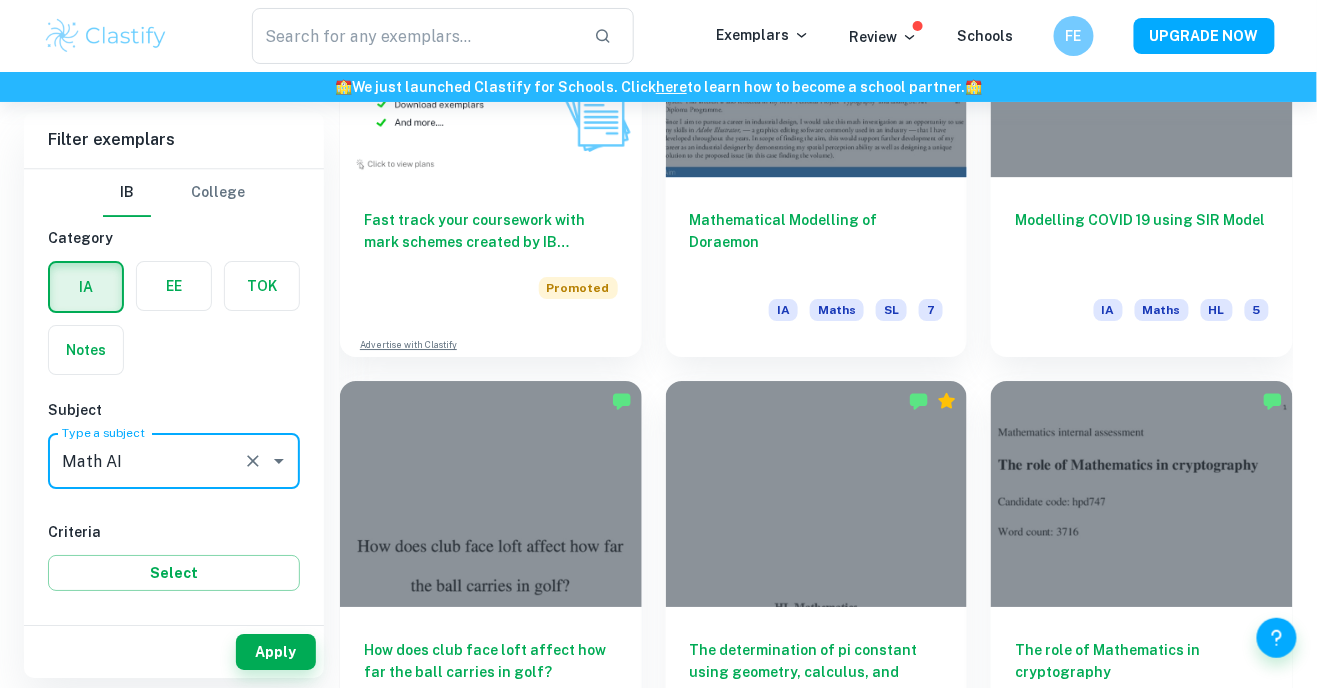 click at bounding box center (174, 286) 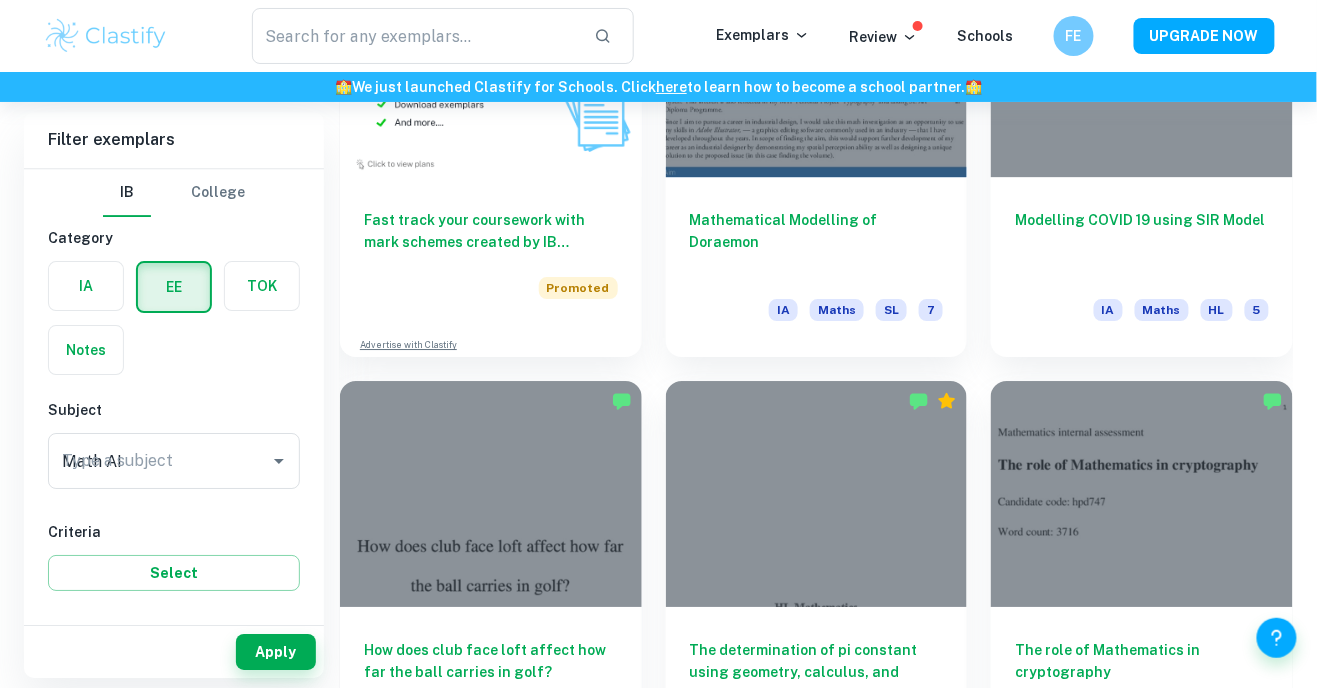 click at bounding box center [86, 286] 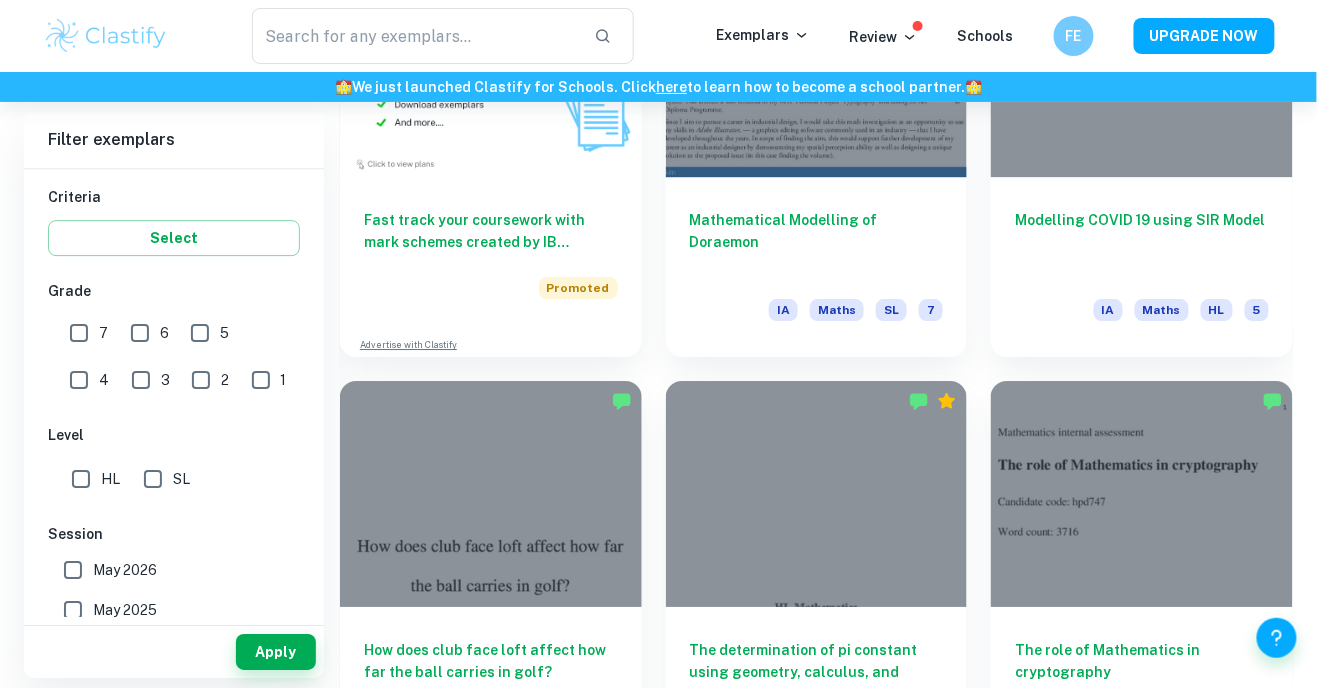 scroll, scrollTop: 642, scrollLeft: 0, axis: vertical 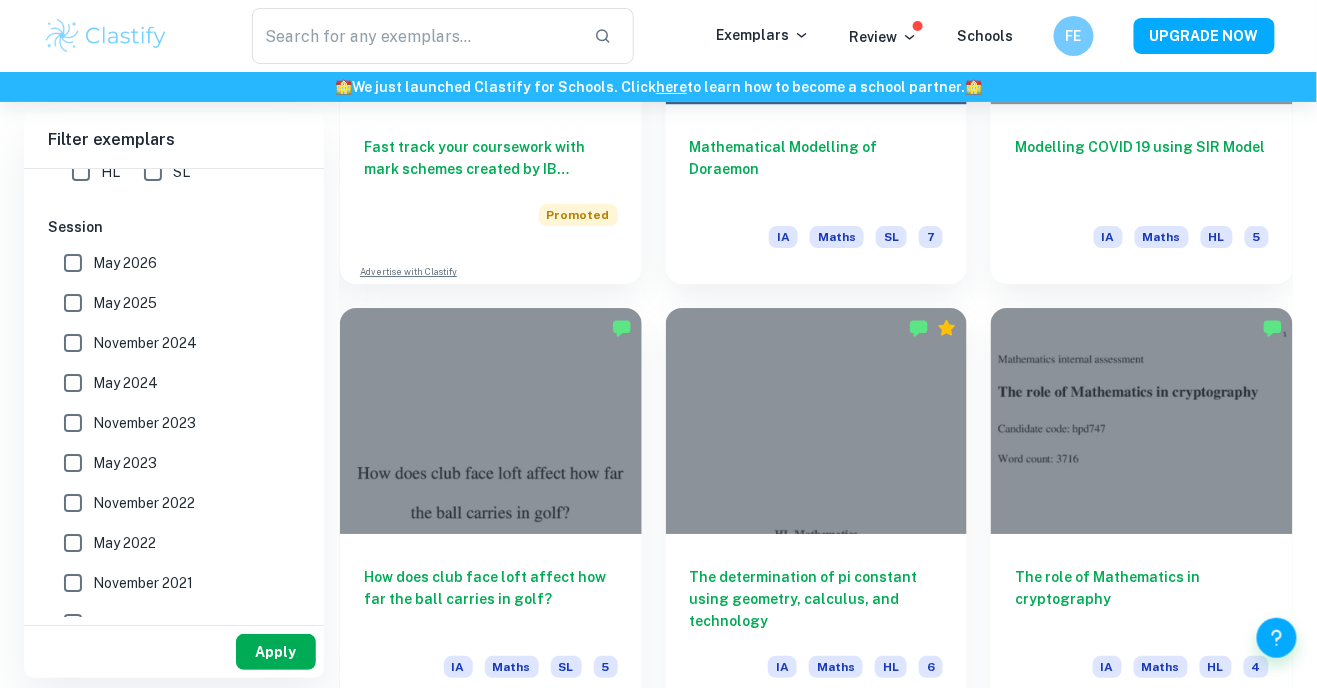 click on "Apply" at bounding box center (276, 652) 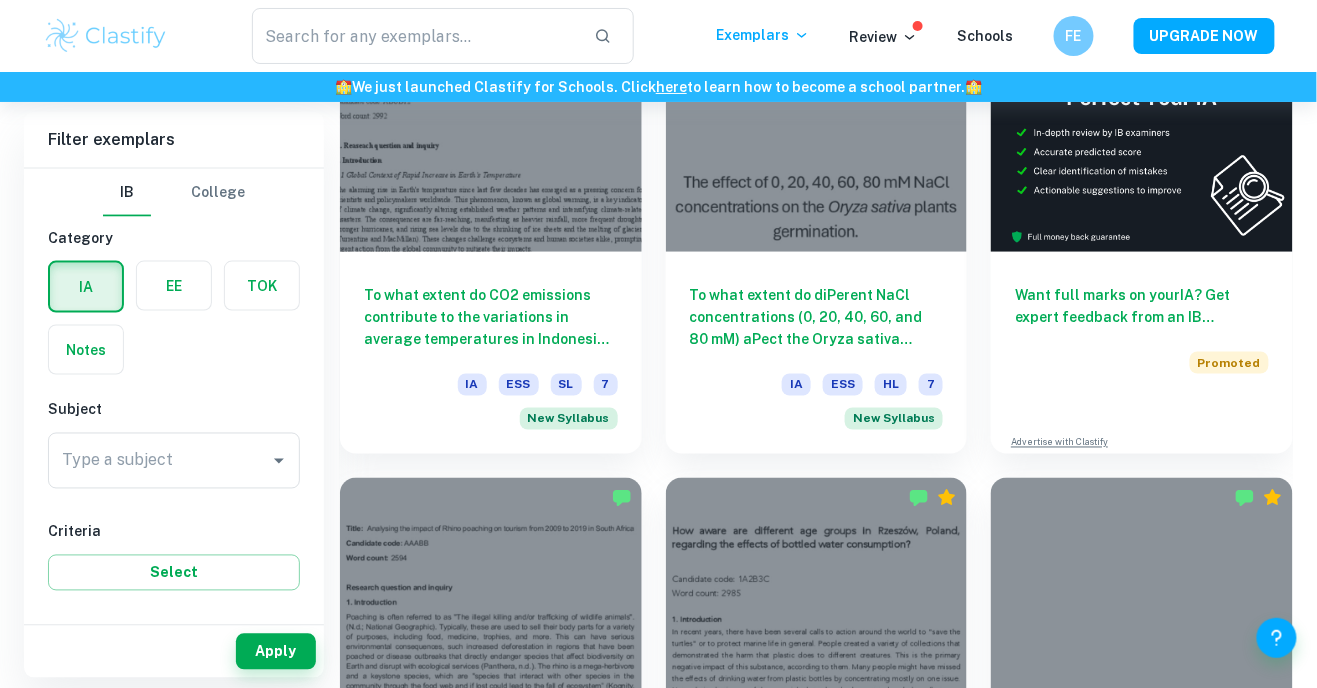 scroll, scrollTop: 662, scrollLeft: 0, axis: vertical 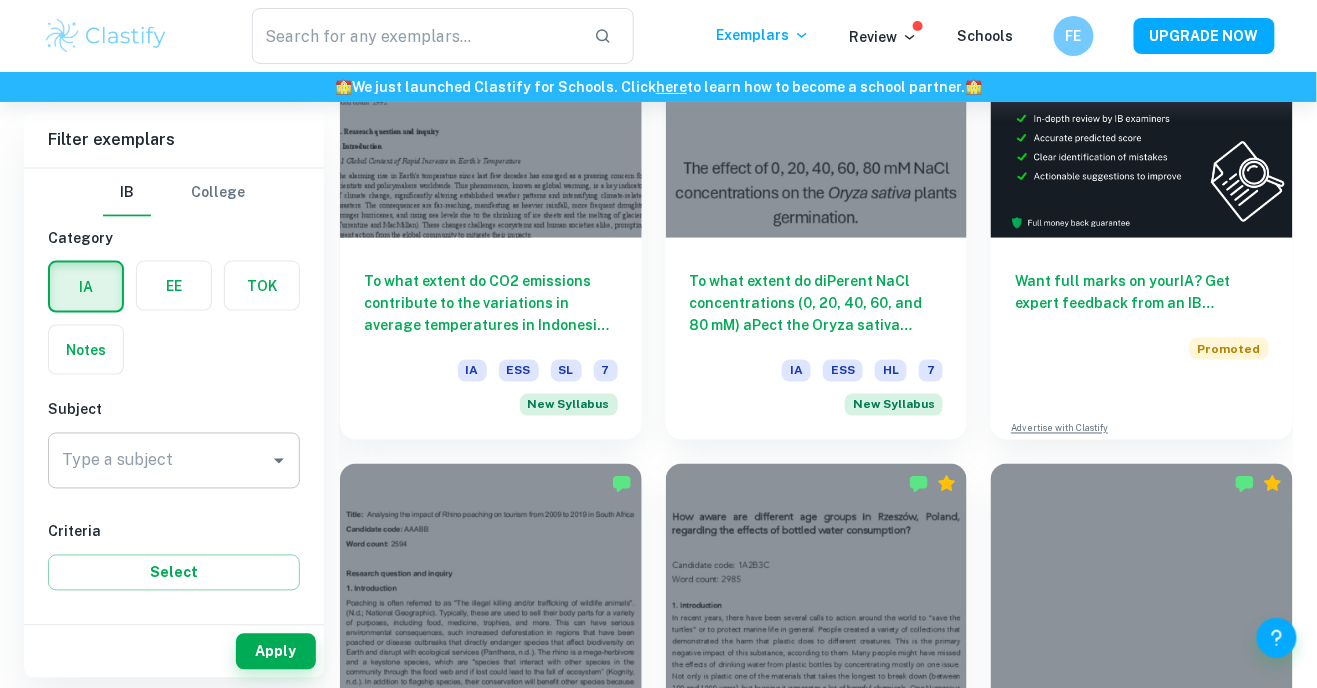 click on "Type a subject Type a subject" at bounding box center (174, 461) 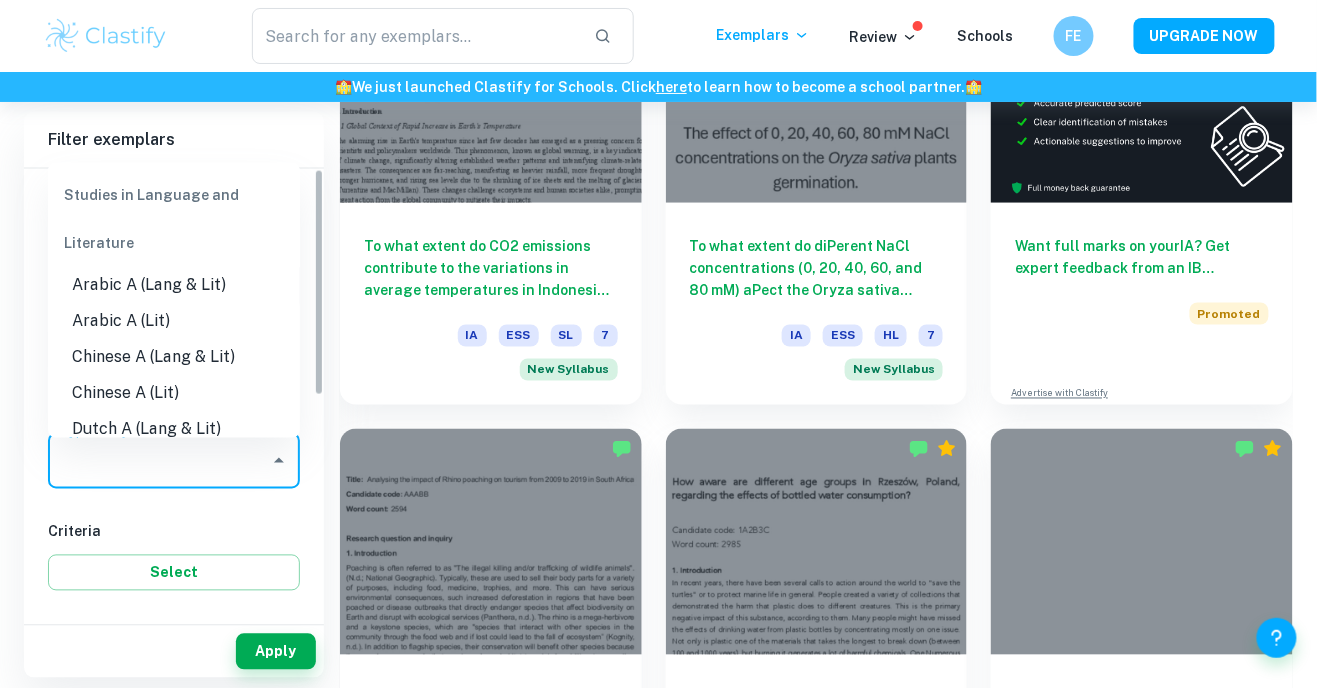 scroll, scrollTop: 726, scrollLeft: 0, axis: vertical 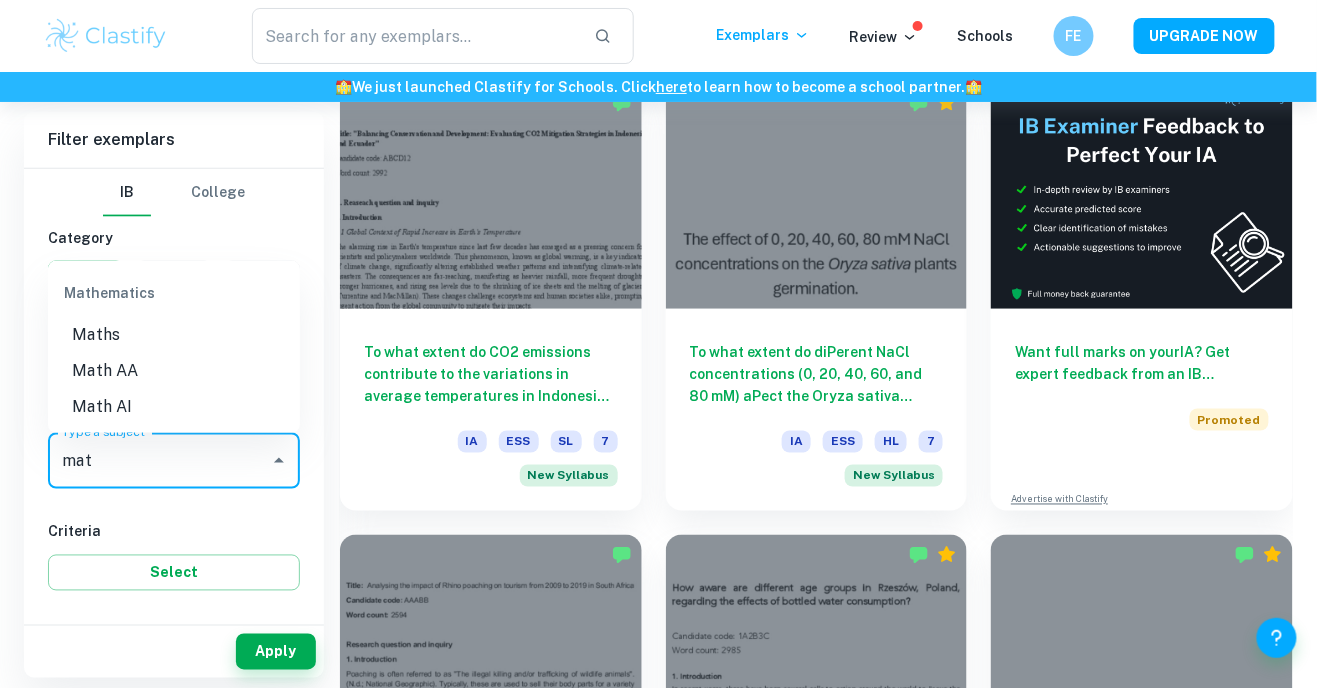 click on "Math AI" at bounding box center (174, 407) 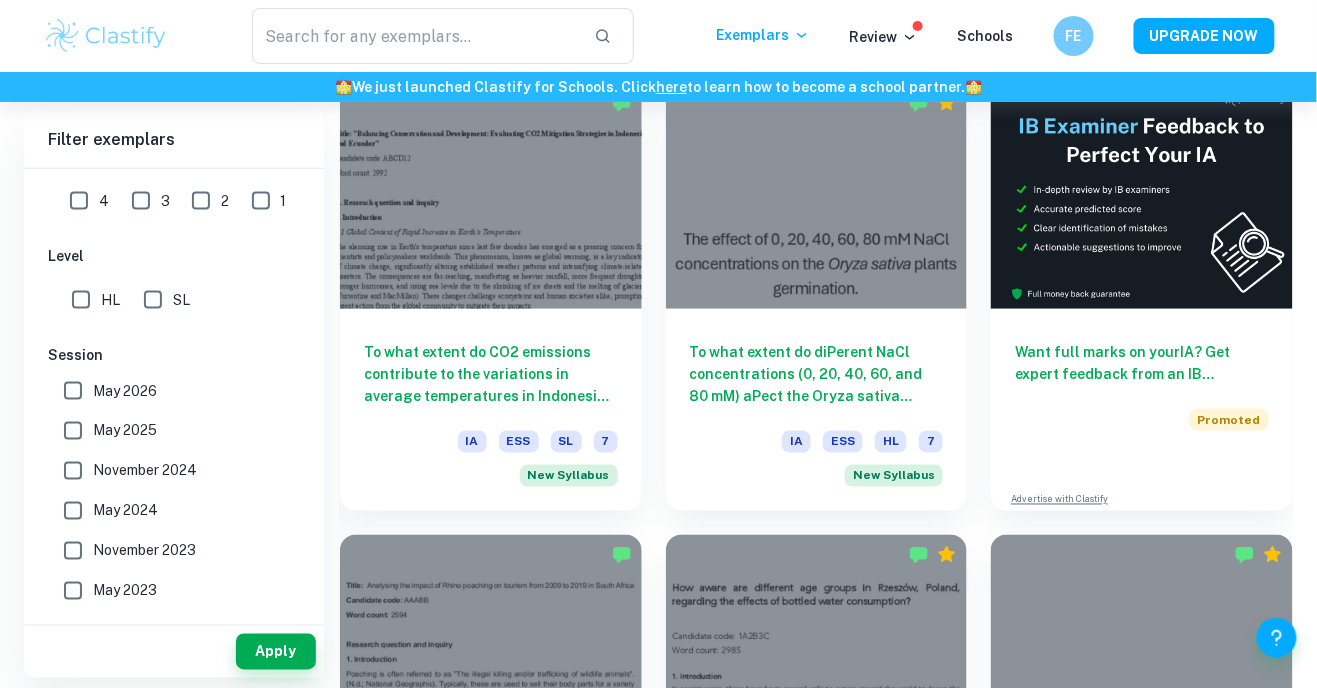 scroll 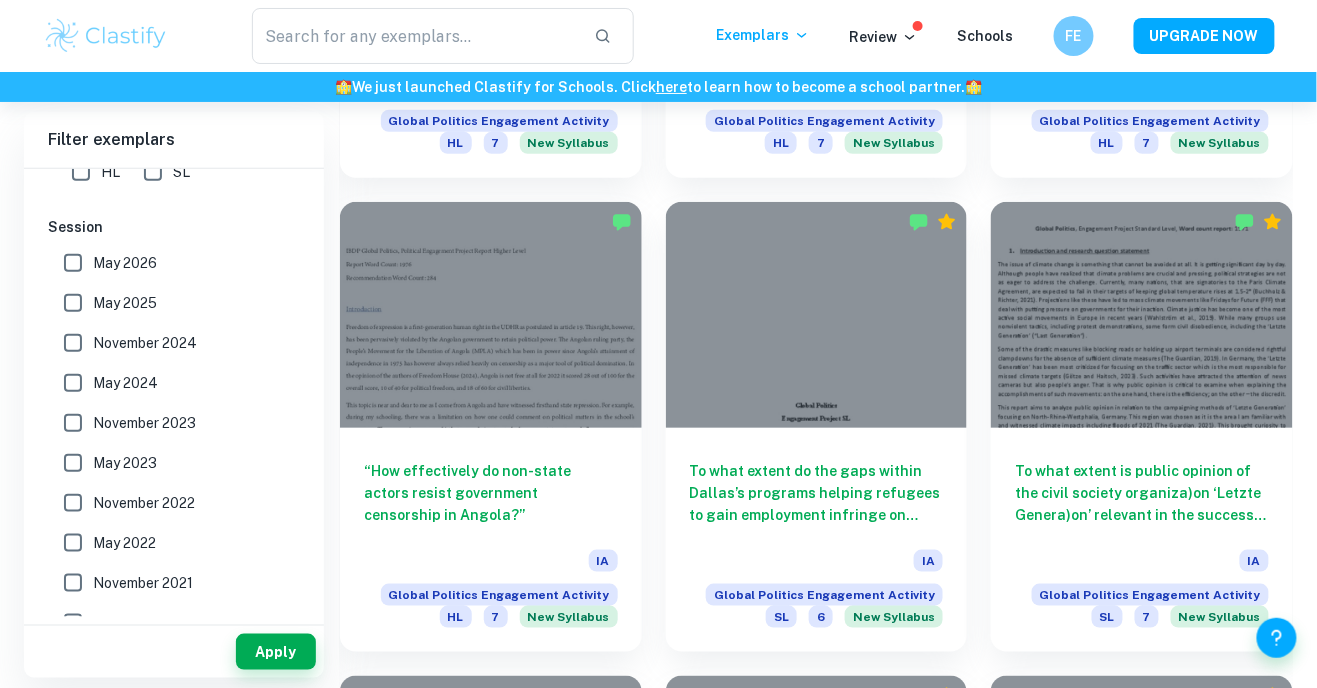 type on "Math AI" 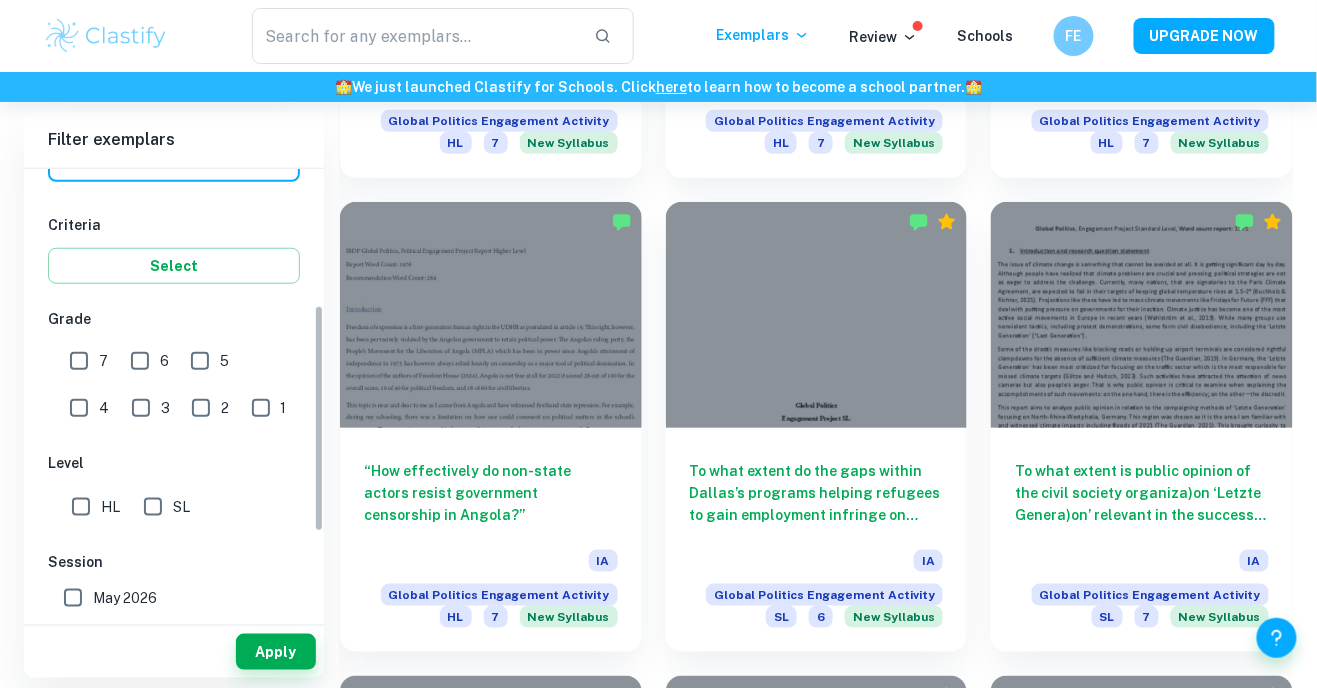 click on "HL" at bounding box center (81, 507) 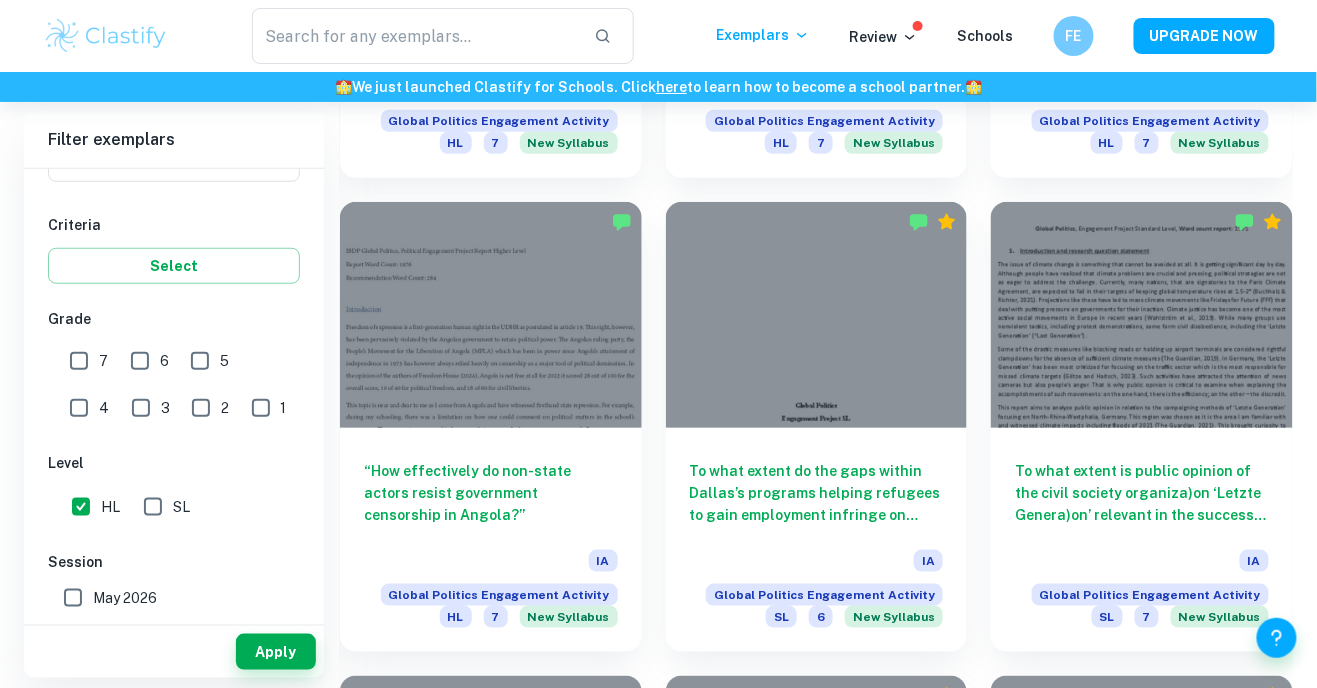 click on "7" at bounding box center [79, 361] 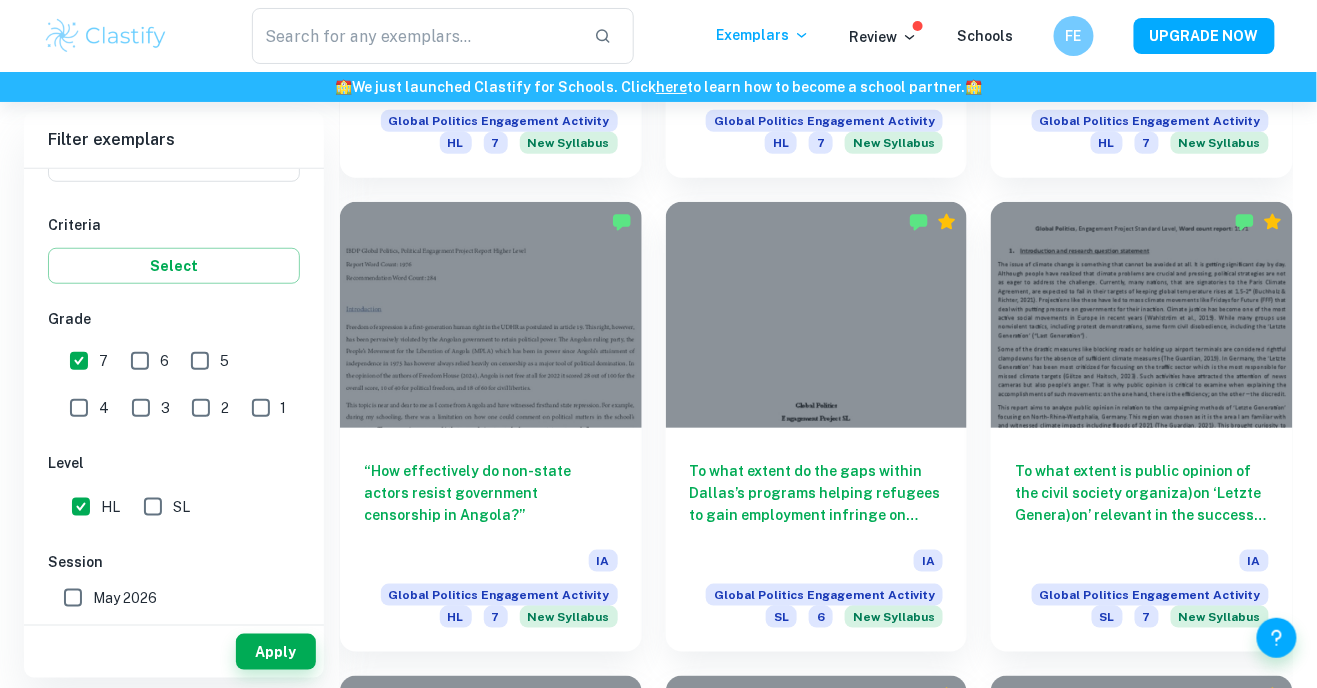 click on "6" at bounding box center [140, 361] 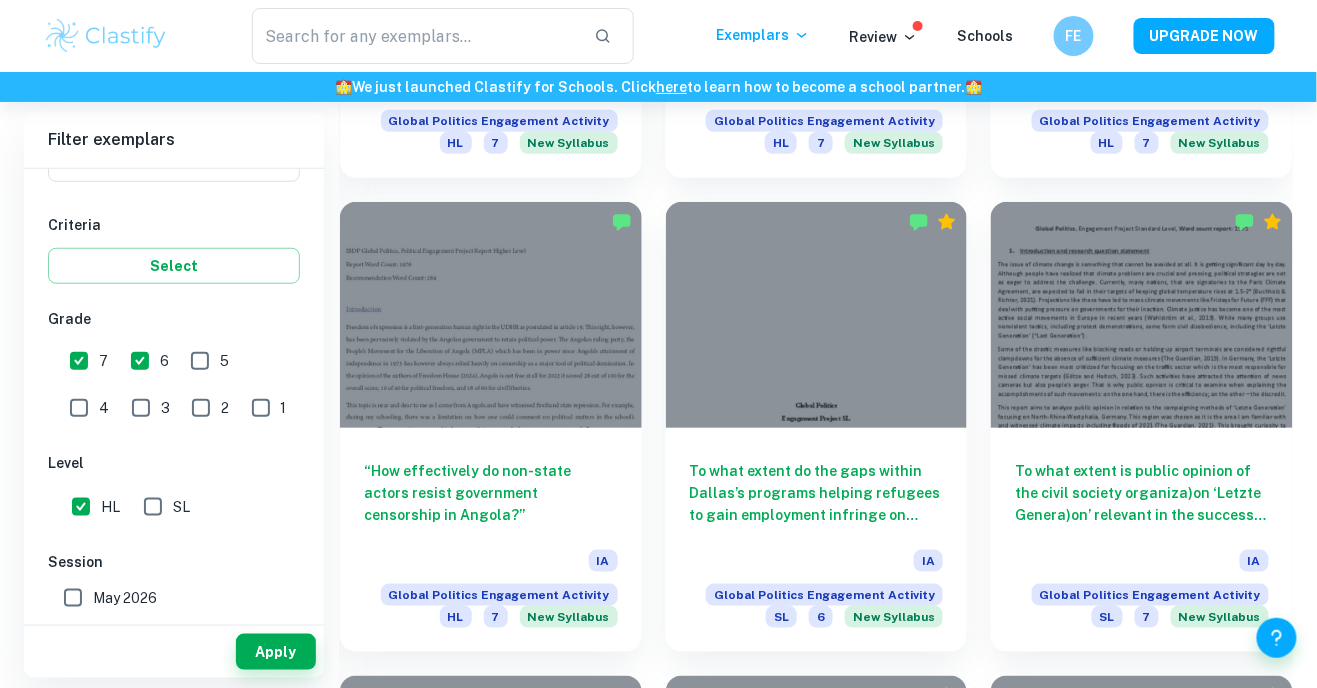 click on "5" at bounding box center [200, 361] 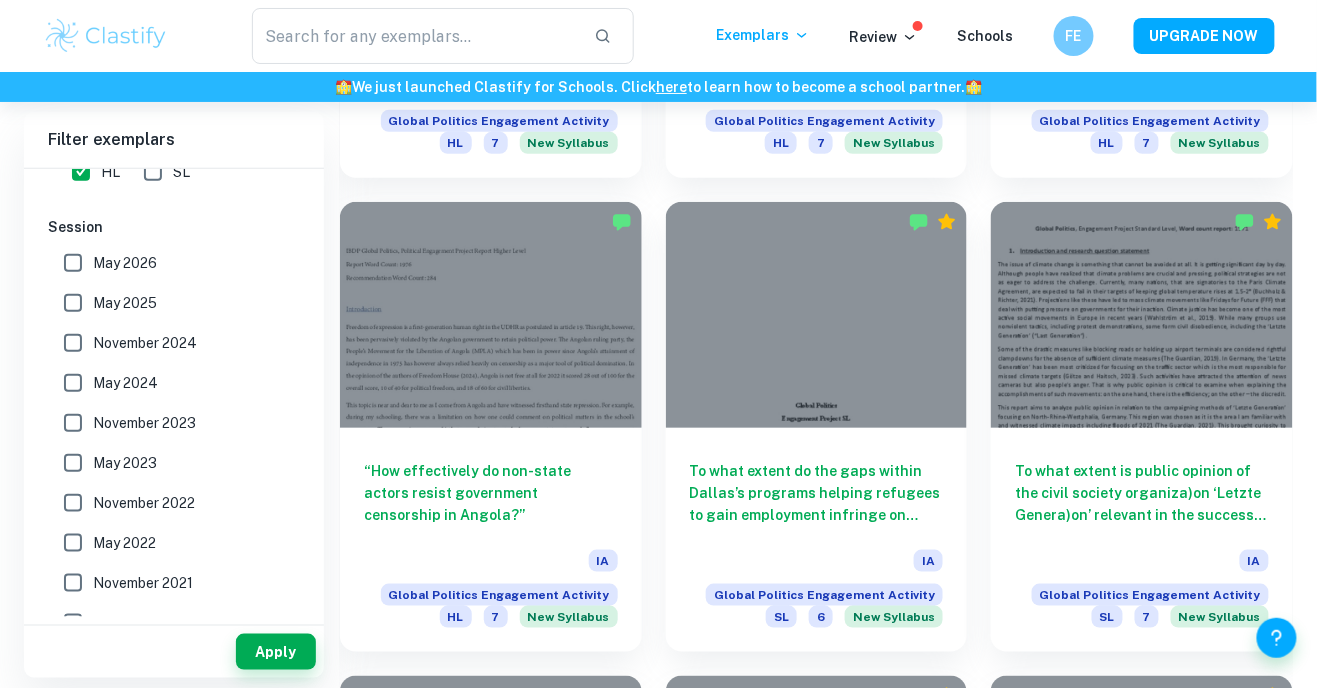 click on "May 2024" at bounding box center (73, 383) 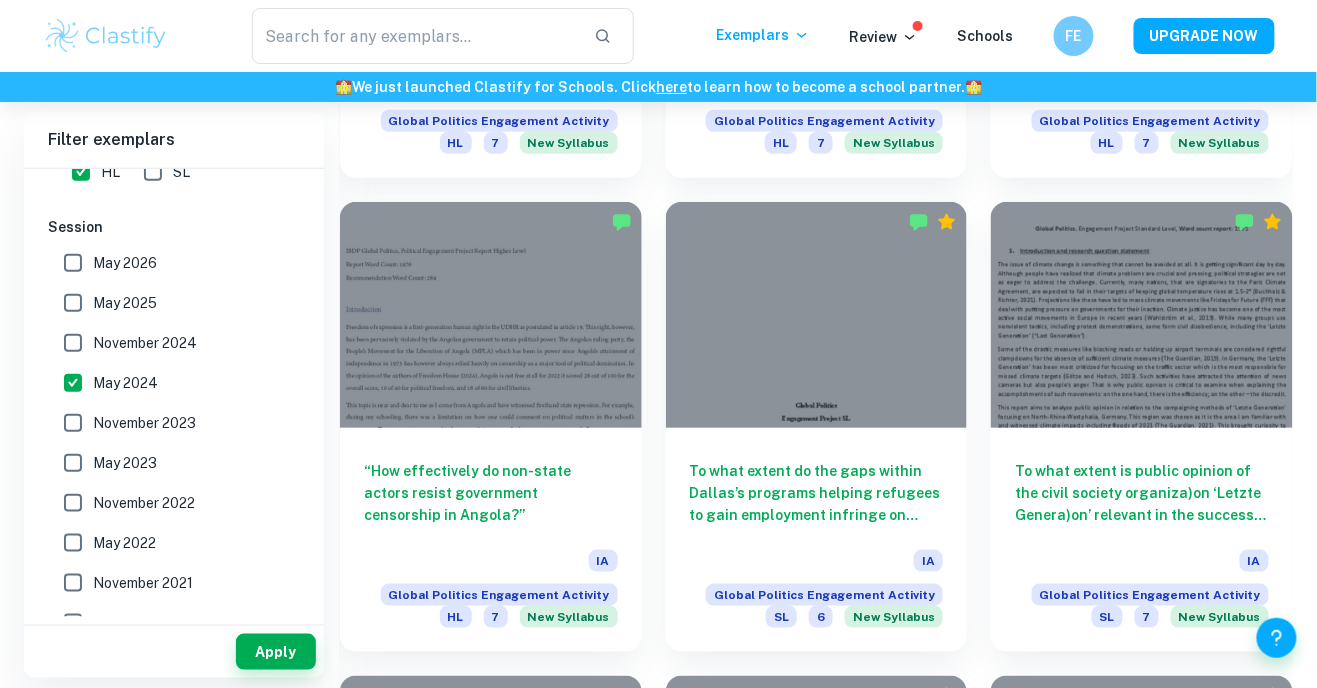 click on "November 2024" at bounding box center (73, 343) 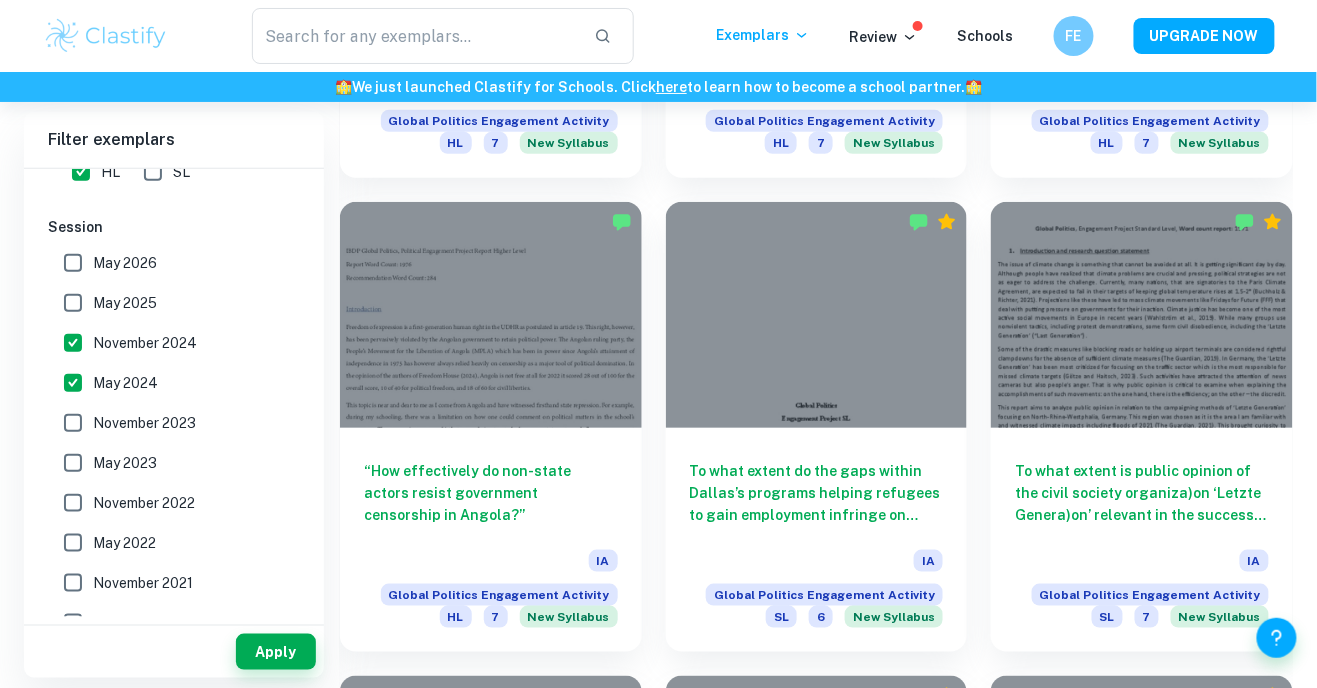 click on "May 2025" at bounding box center (73, 303) 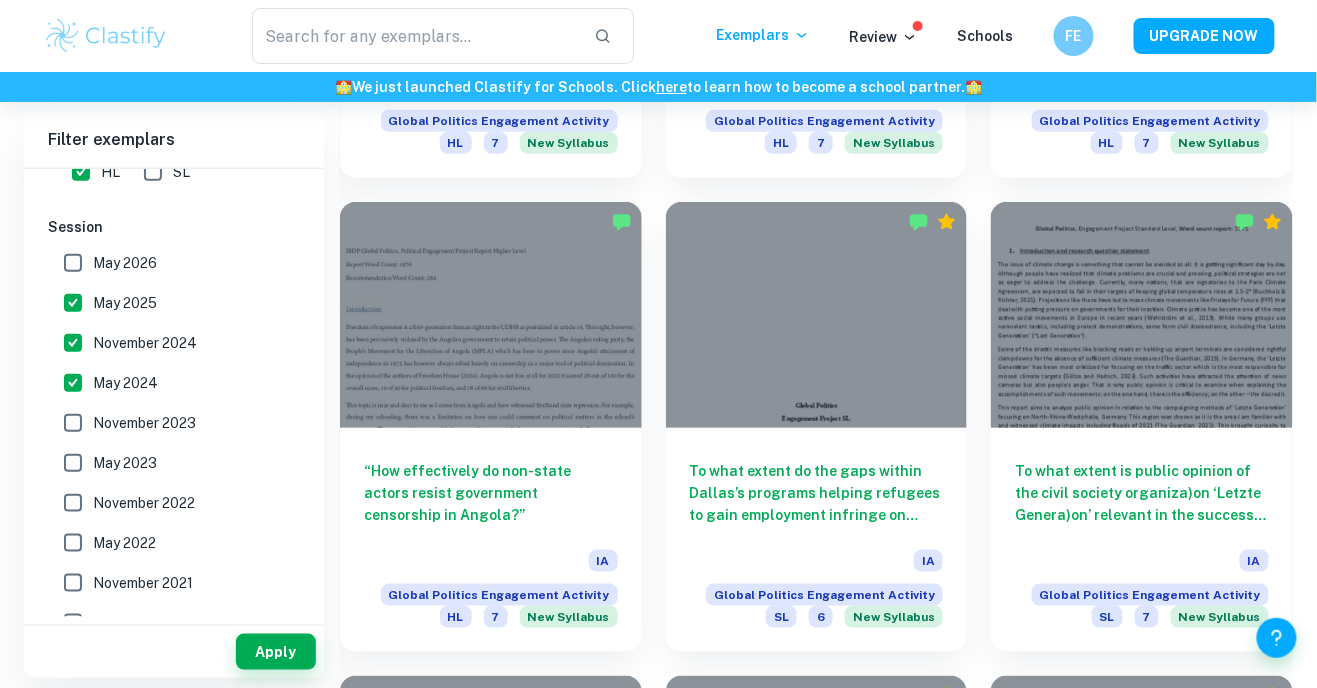 click on "May 2026" at bounding box center [73, 263] 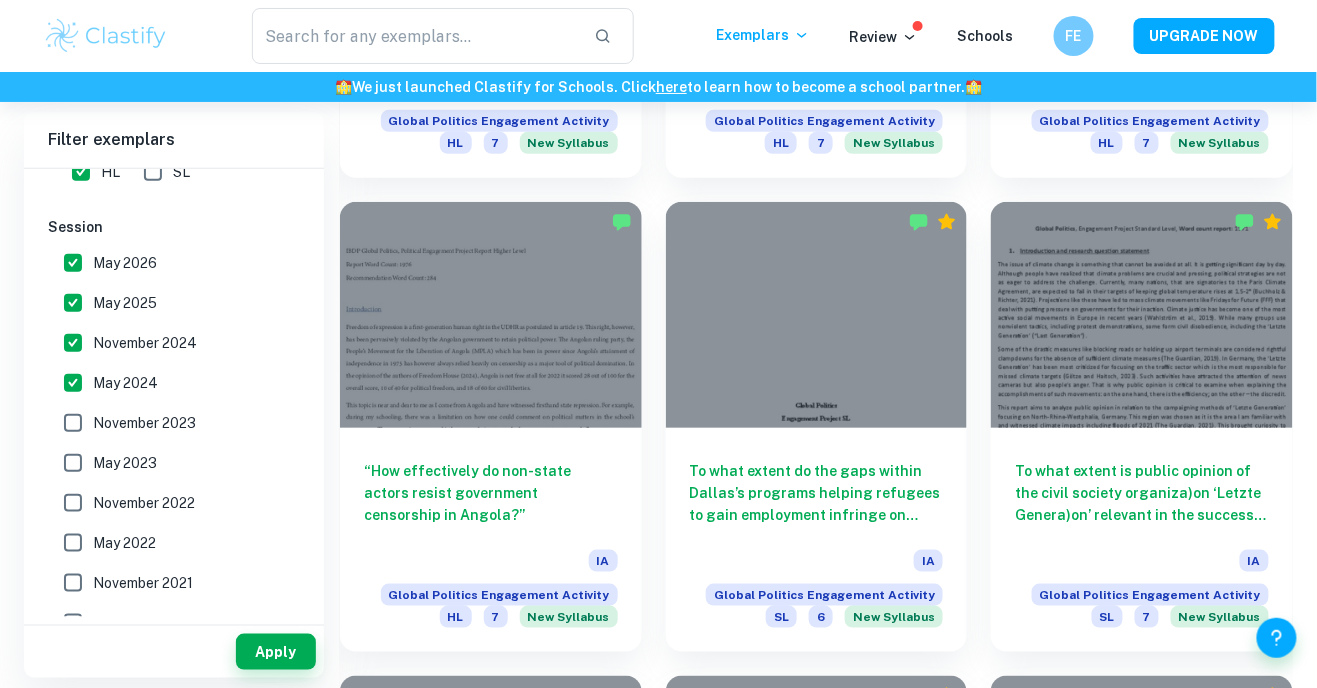 click on "November 2023" at bounding box center (73, 423) 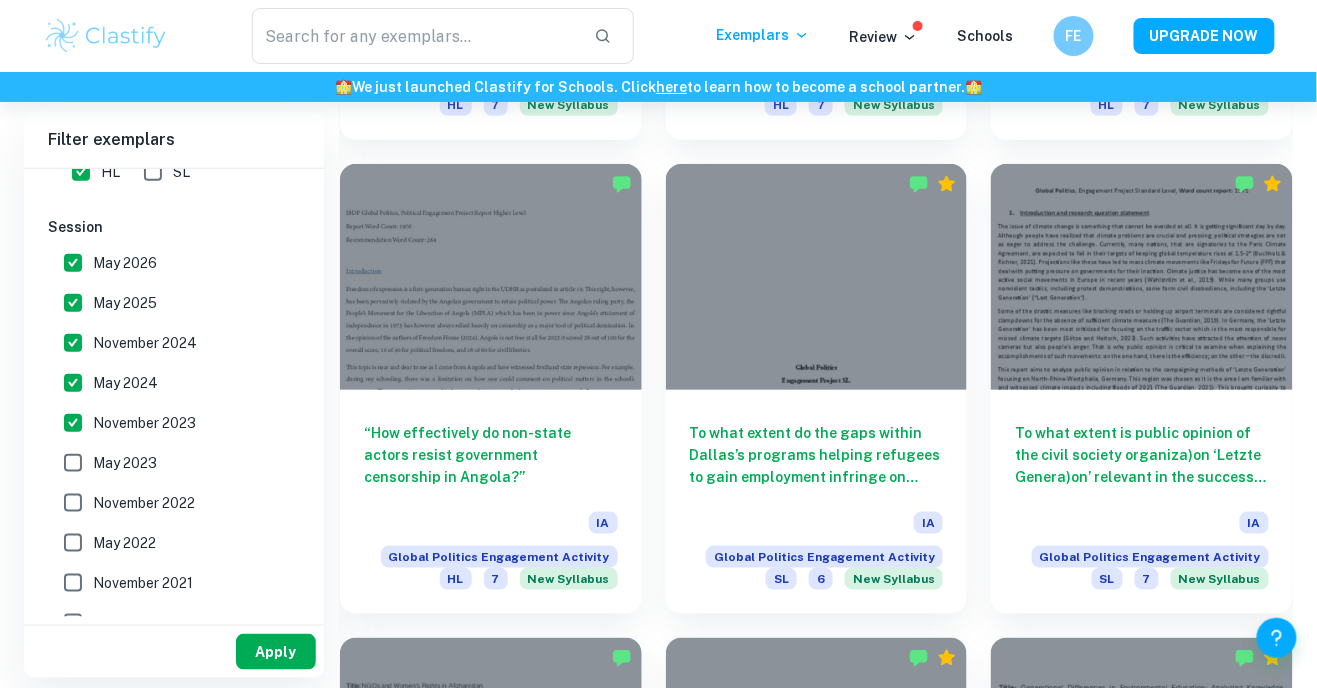 click on "Apply" at bounding box center (276, 652) 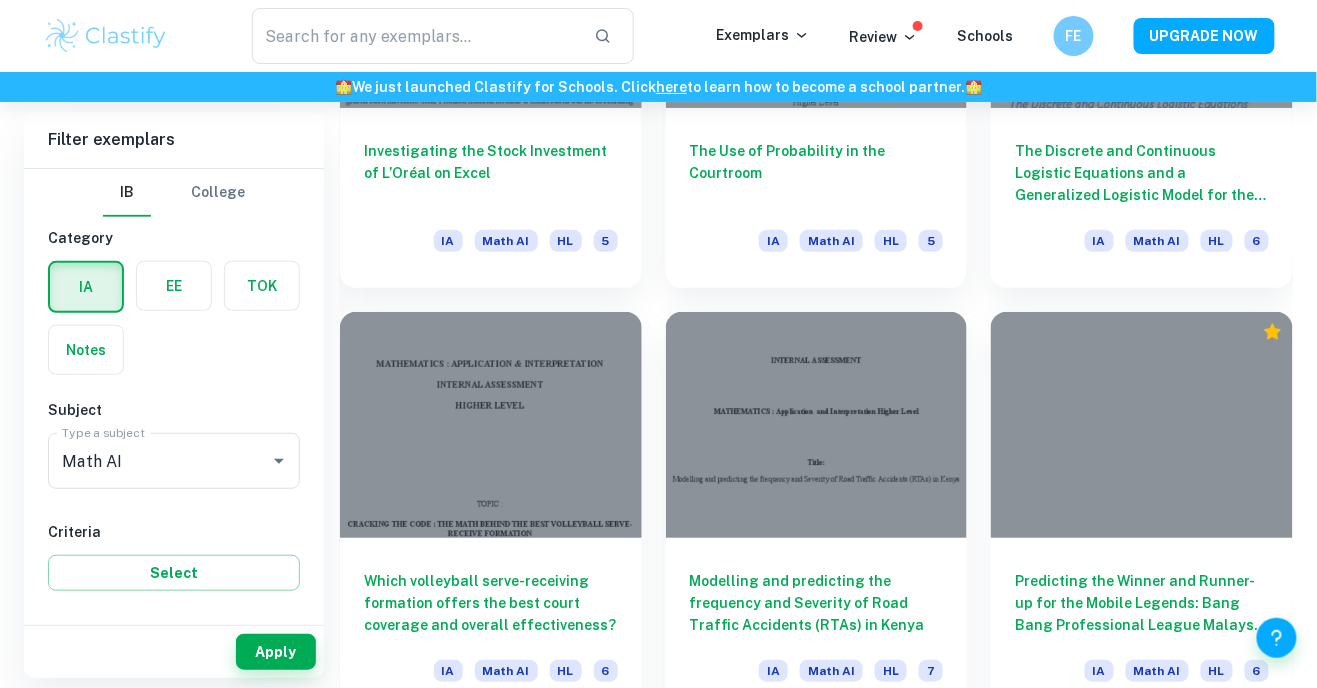 scroll, scrollTop: 2100, scrollLeft: 0, axis: vertical 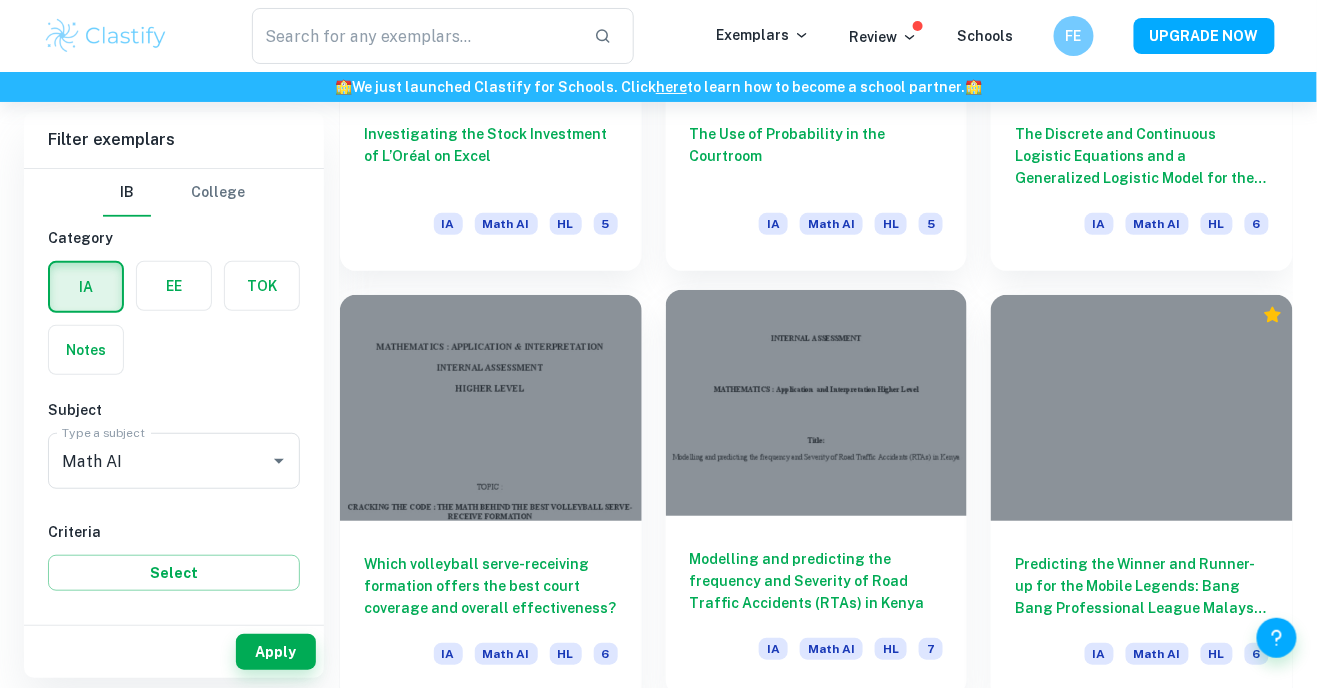 click on "Modelling and predicting the frequency and Severity of Road Traffic Accidents (RTAs) in Kenya IA Math AI HL 7" at bounding box center (817, 606) 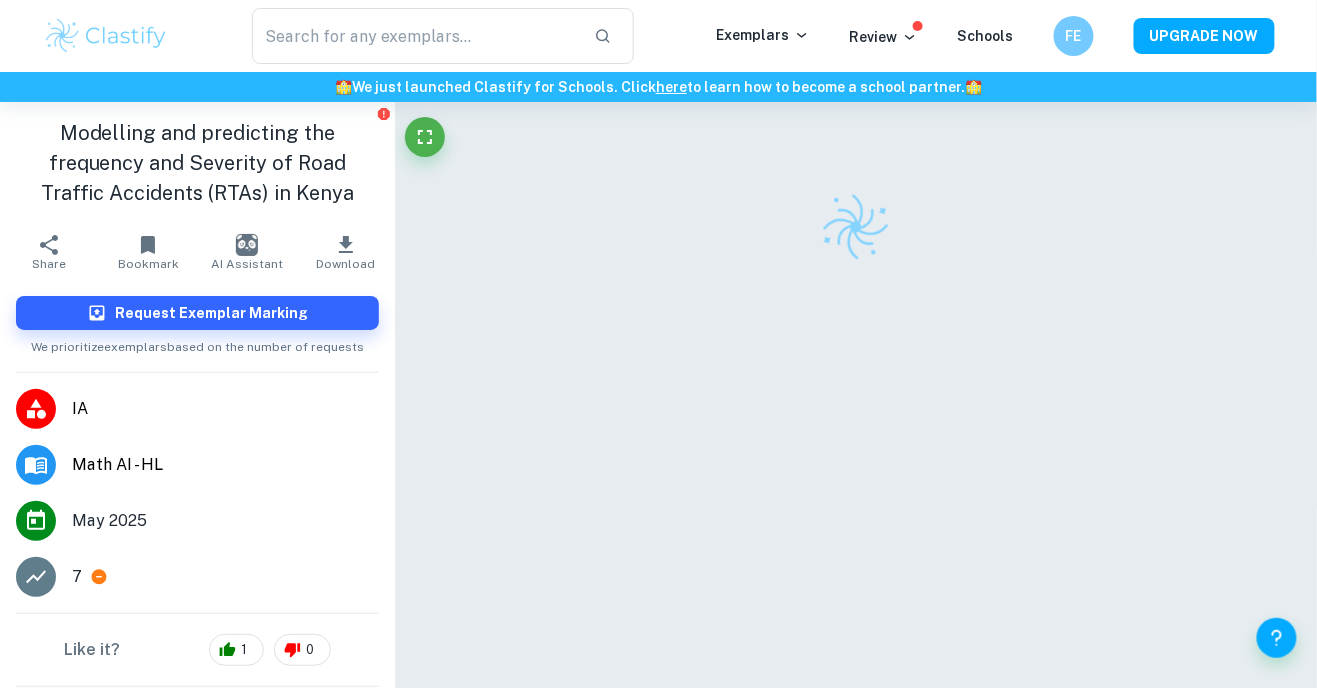 click 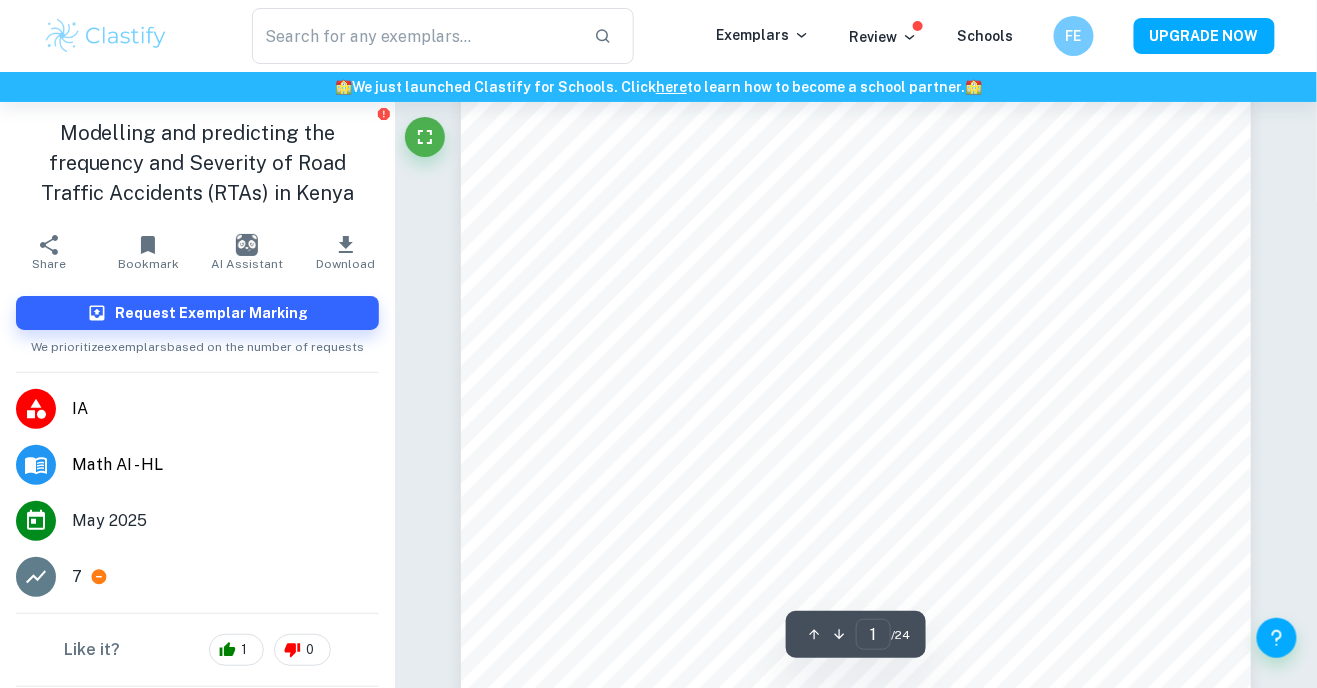scroll, scrollTop: 64, scrollLeft: 0, axis: vertical 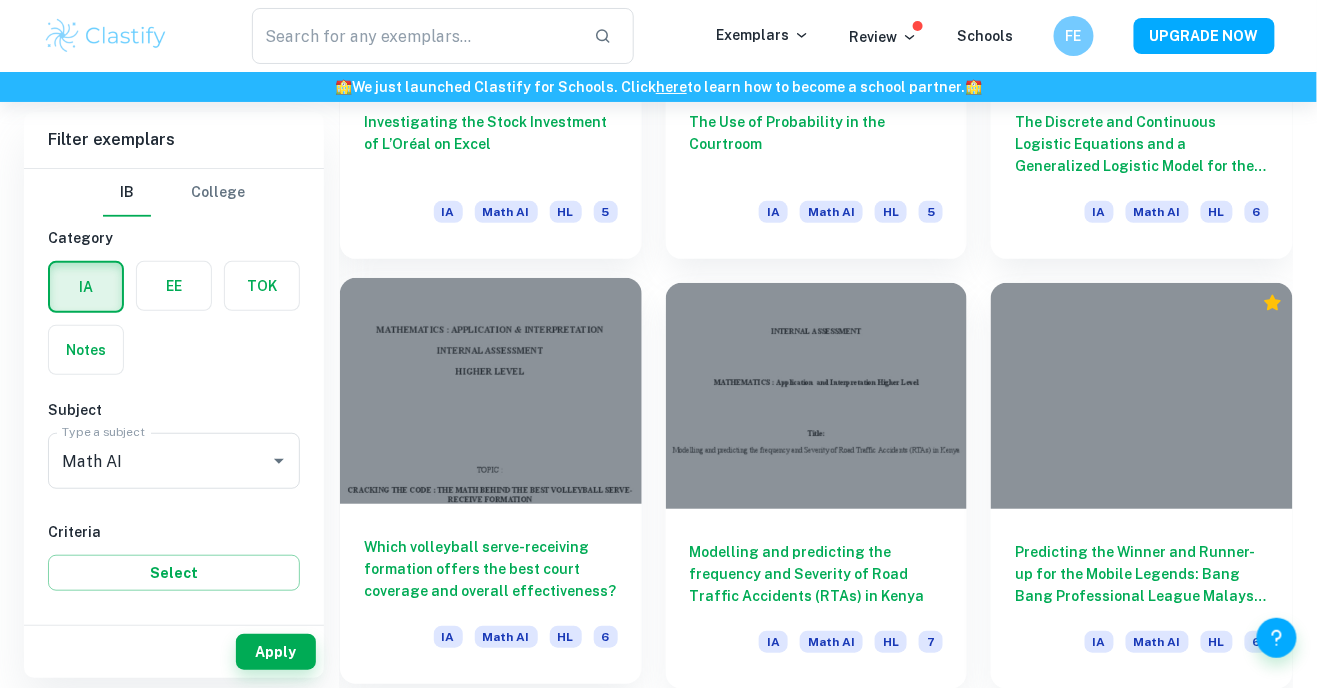 click at bounding box center [491, 391] 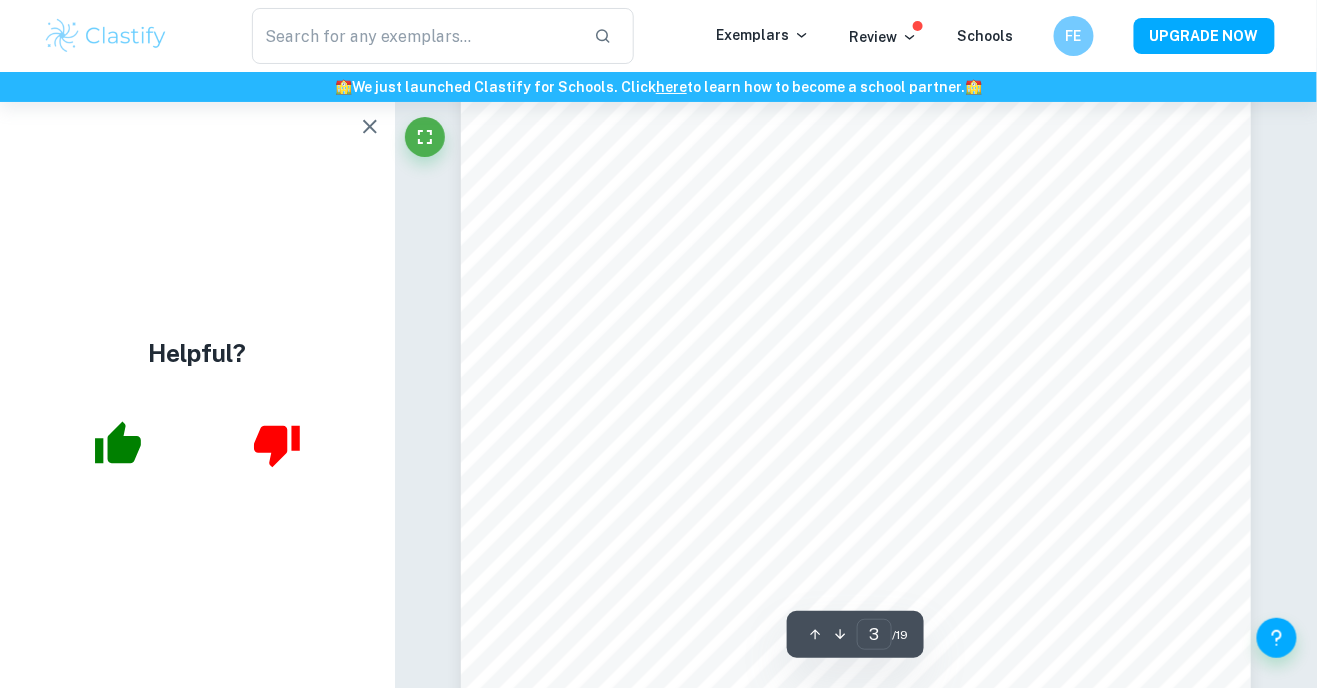 scroll, scrollTop: 2774, scrollLeft: 0, axis: vertical 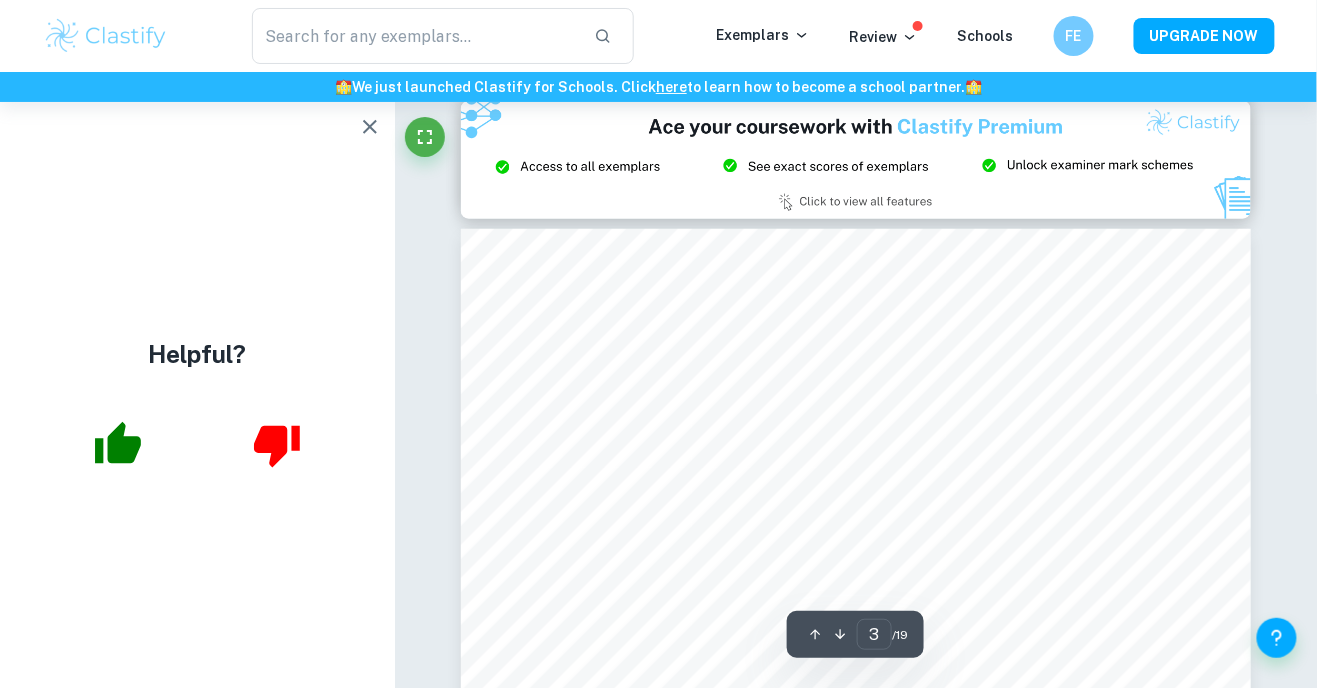 type on "2" 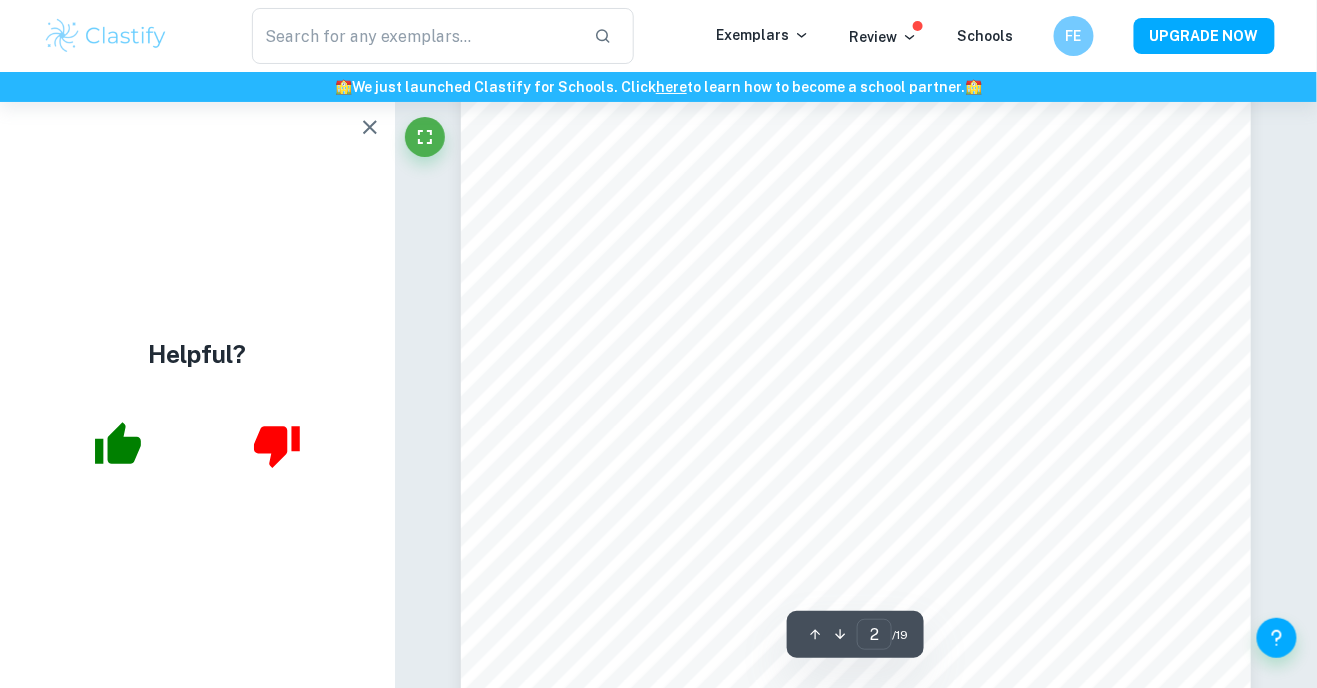 scroll, scrollTop: 1447, scrollLeft: 0, axis: vertical 